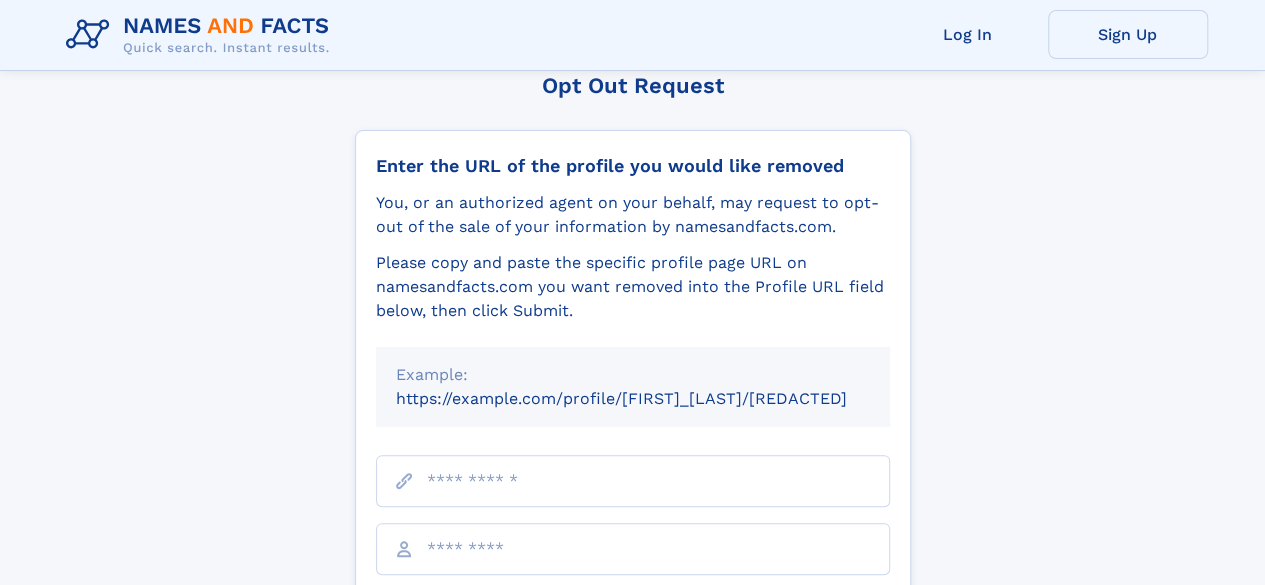 scroll, scrollTop: 200, scrollLeft: 0, axis: vertical 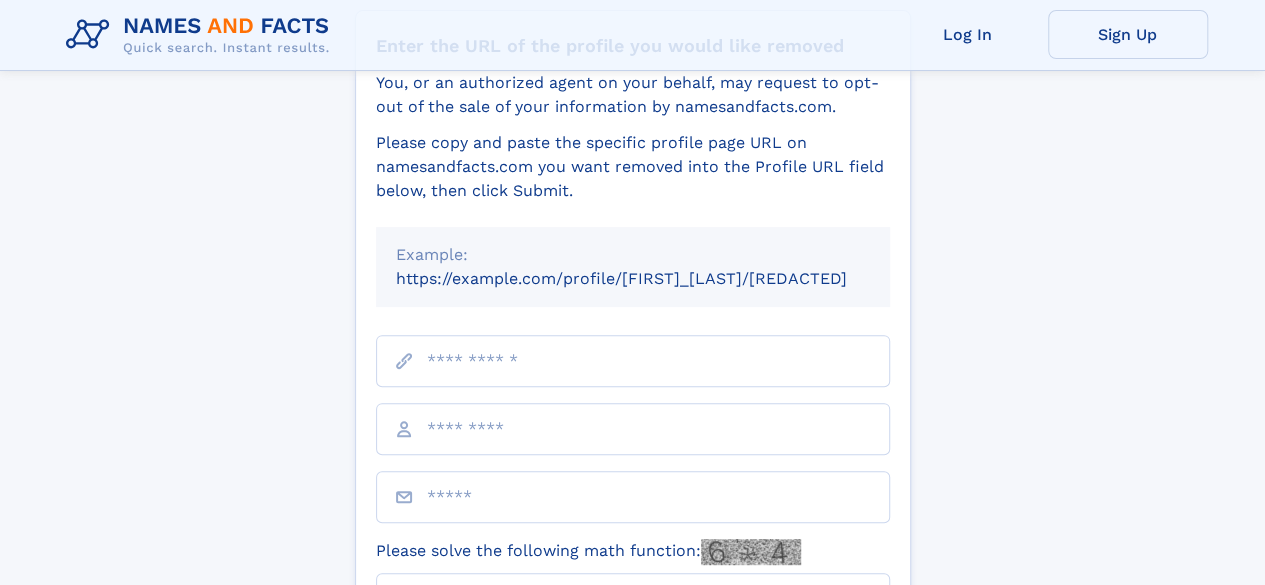 drag, startPoint x: 391, startPoint y: 279, endPoint x: 672, endPoint y: 281, distance: 281.0071 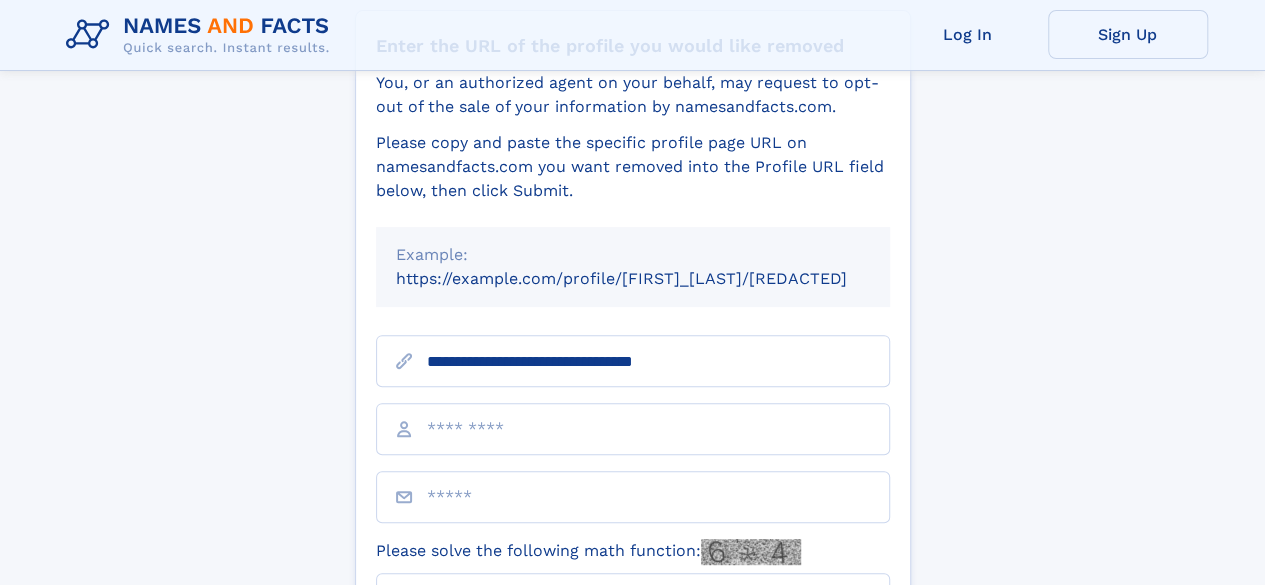 paste on "**********" 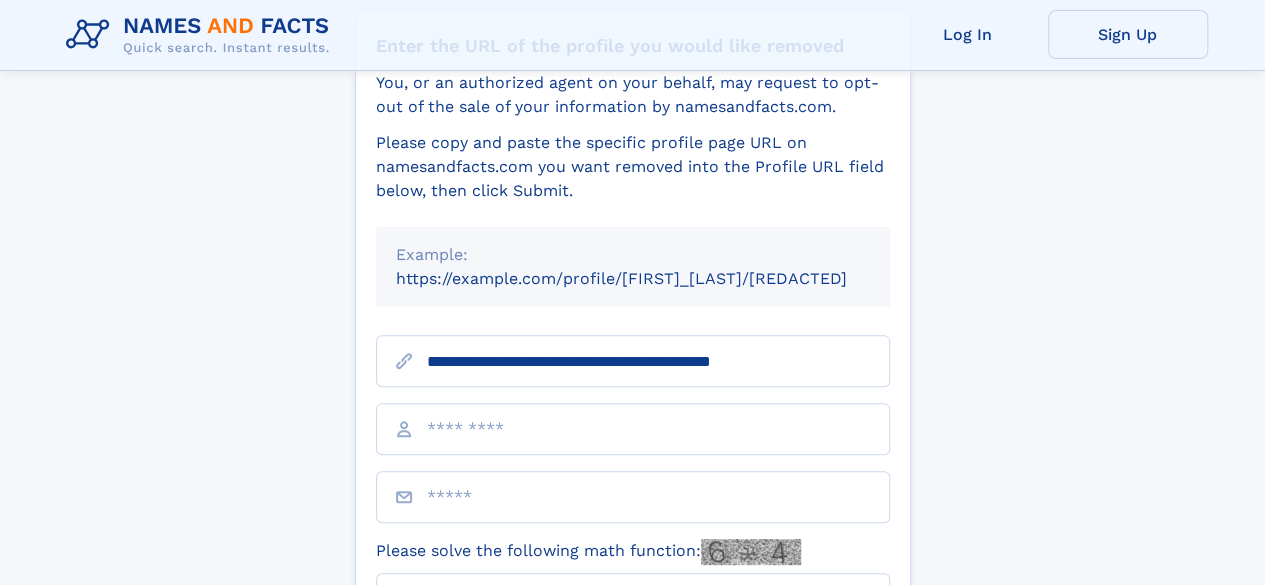 click on "**********" at bounding box center (633, 361) 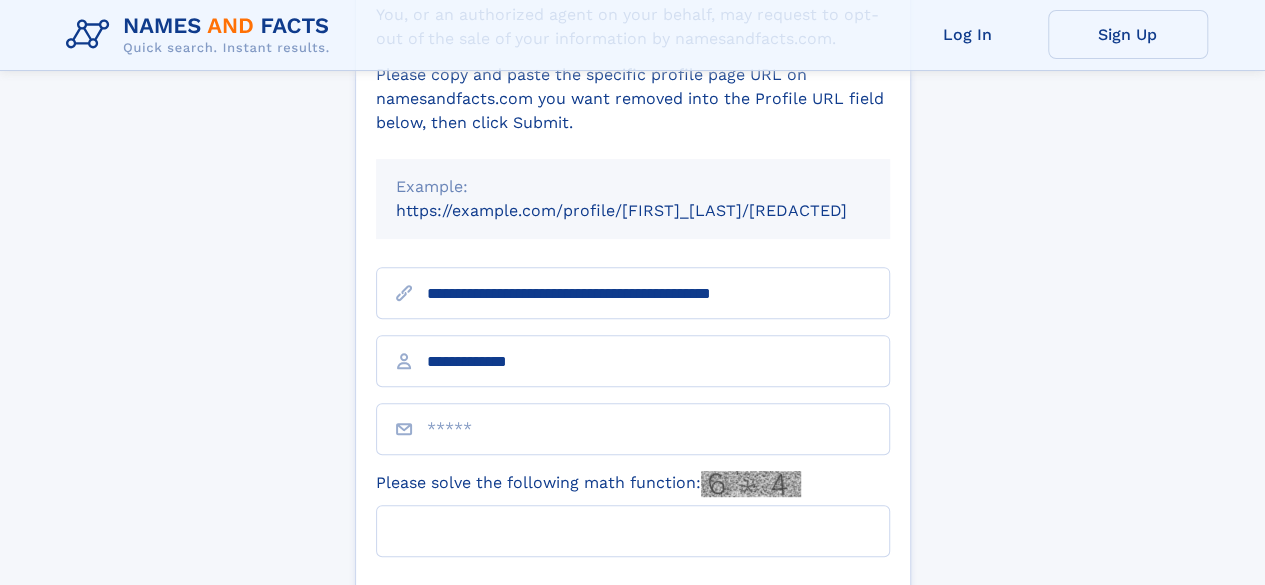 scroll, scrollTop: 300, scrollLeft: 0, axis: vertical 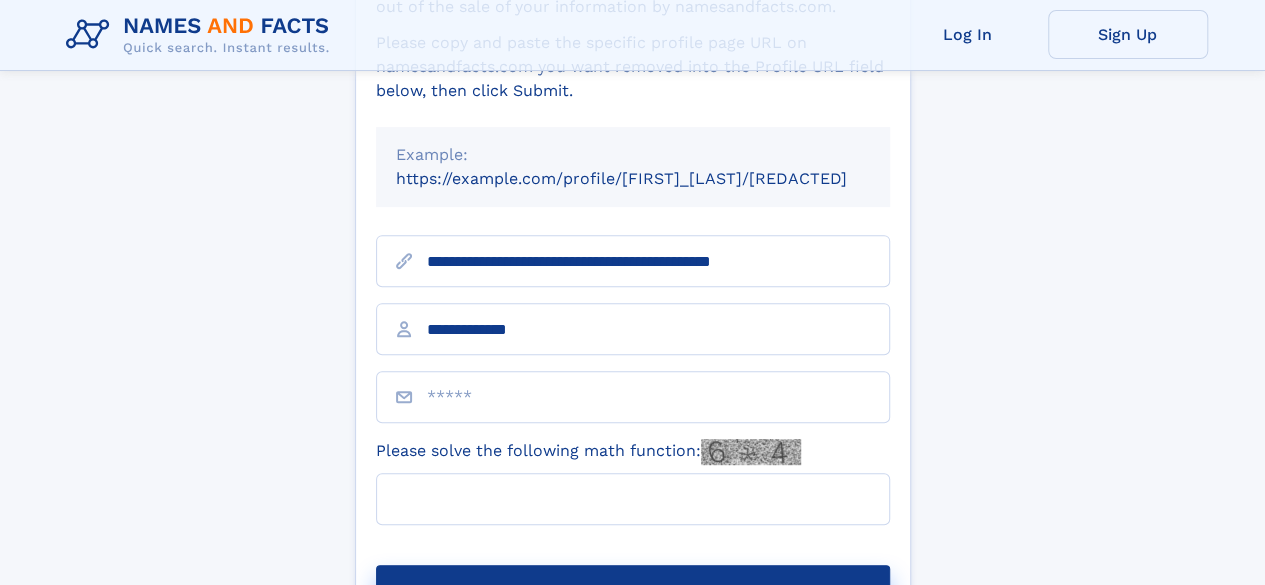 type on "**********" 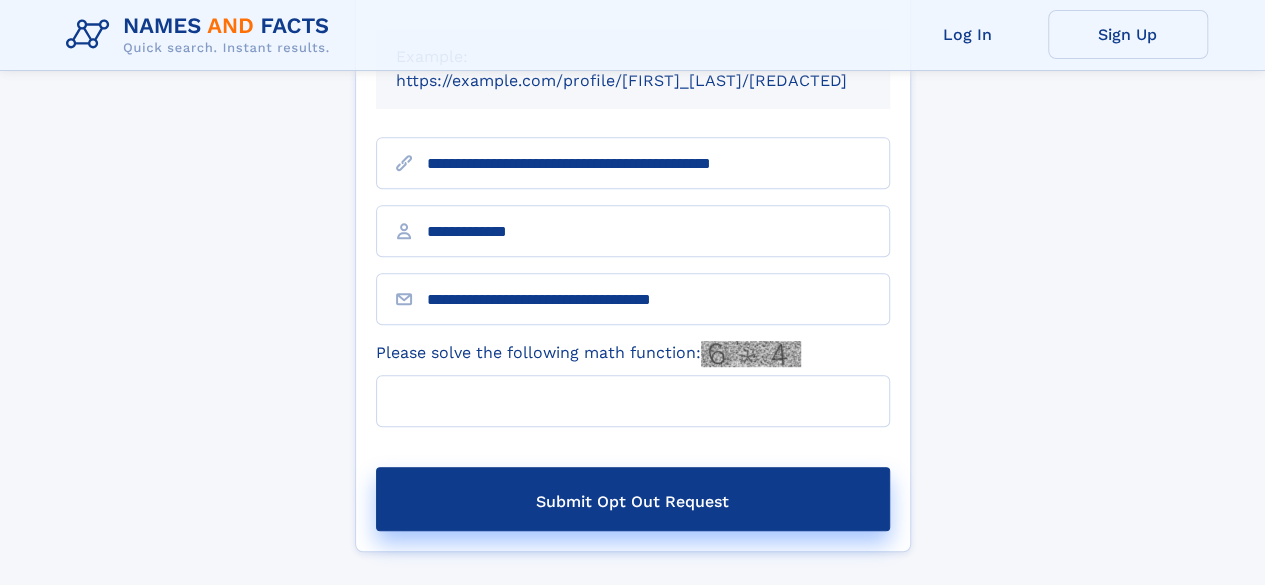 scroll, scrollTop: 400, scrollLeft: 0, axis: vertical 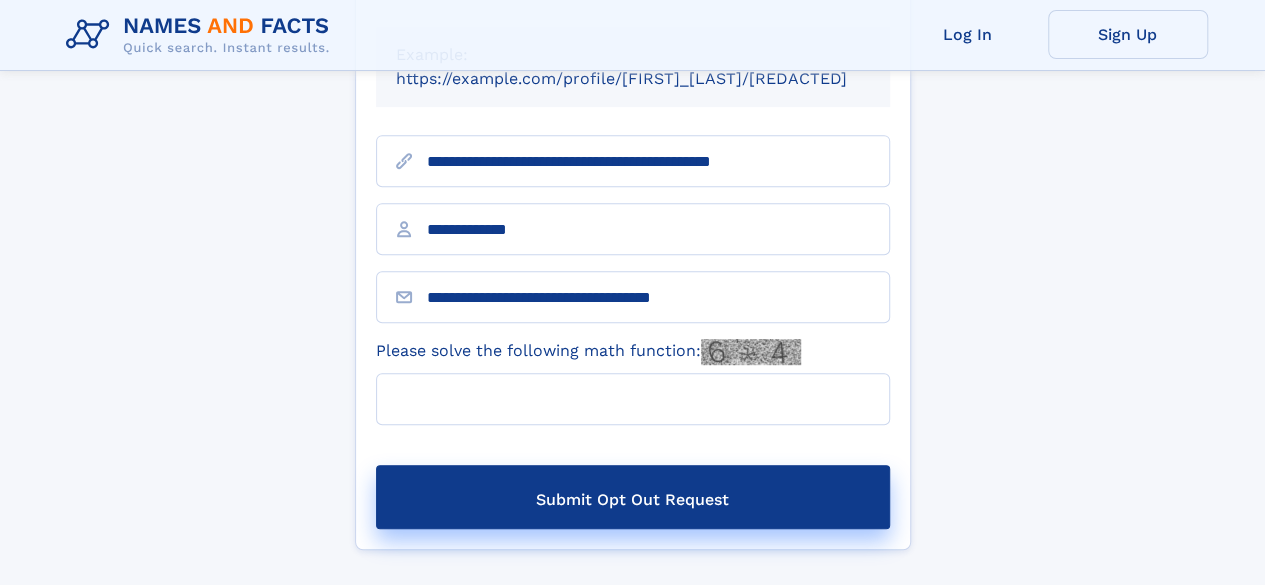type on "**********" 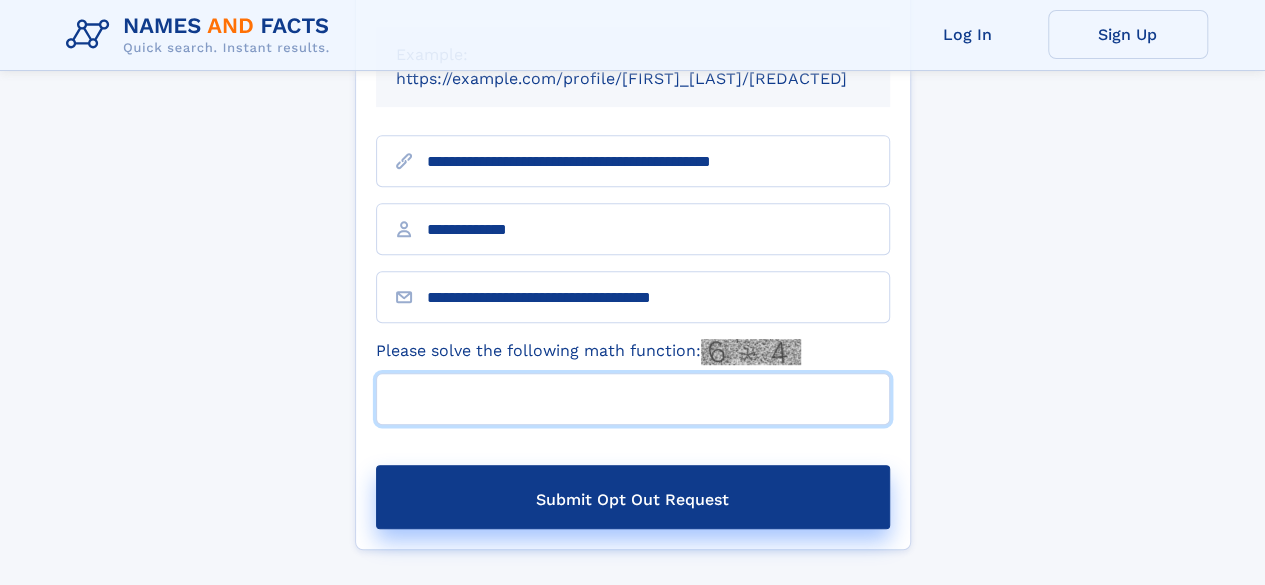 click on "Please solve the following math function:" at bounding box center (633, 399) 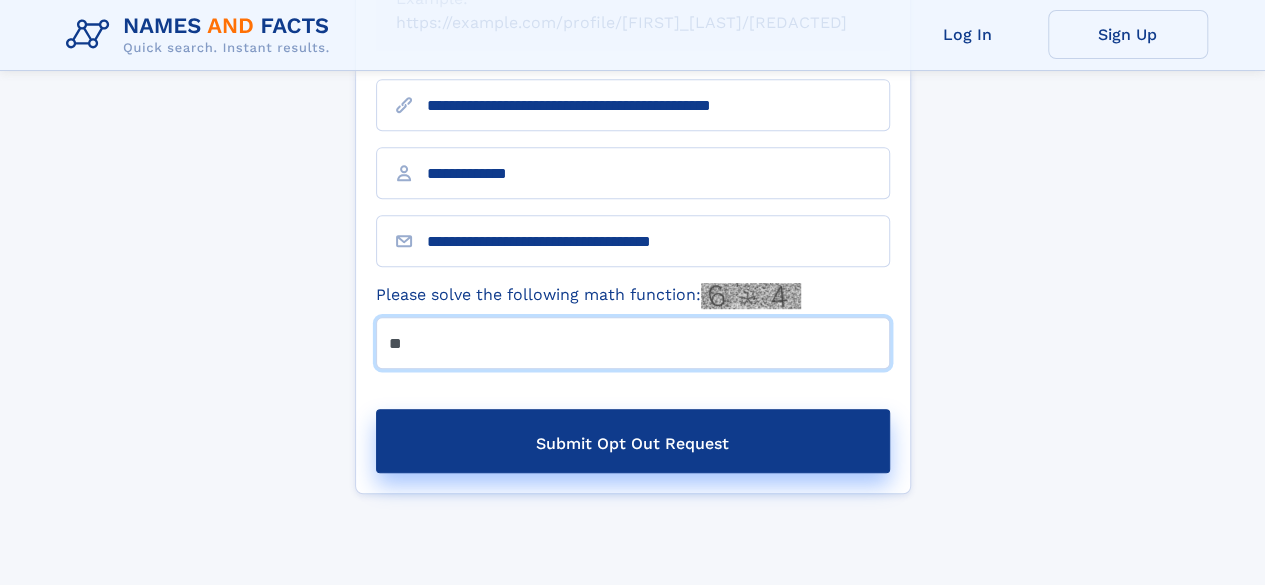 scroll, scrollTop: 500, scrollLeft: 0, axis: vertical 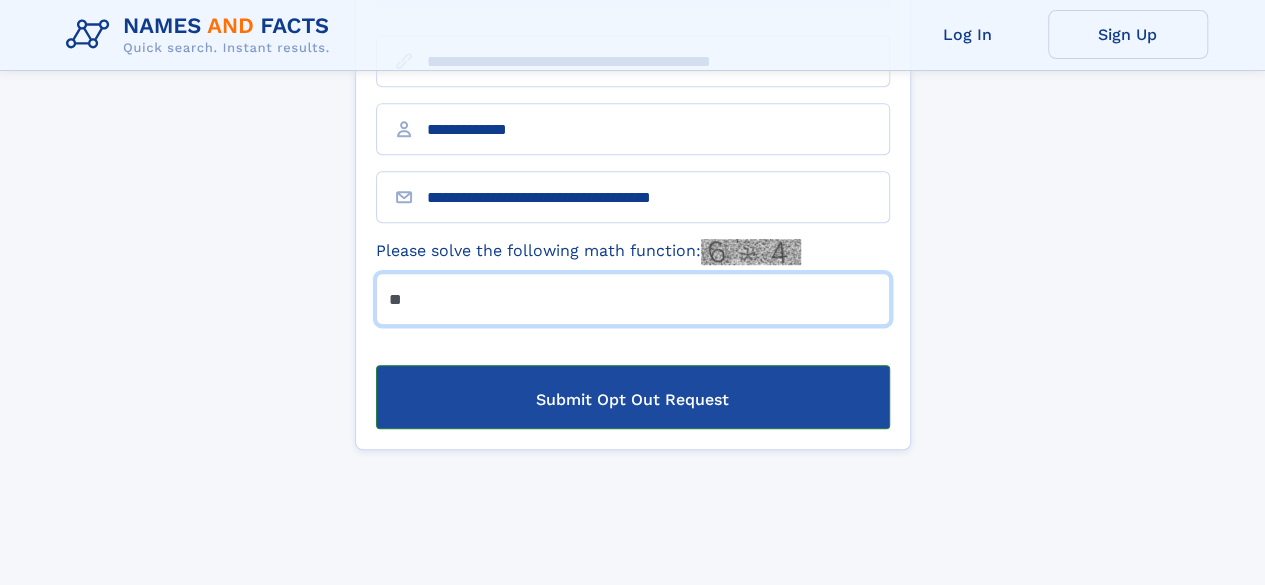 type on "**" 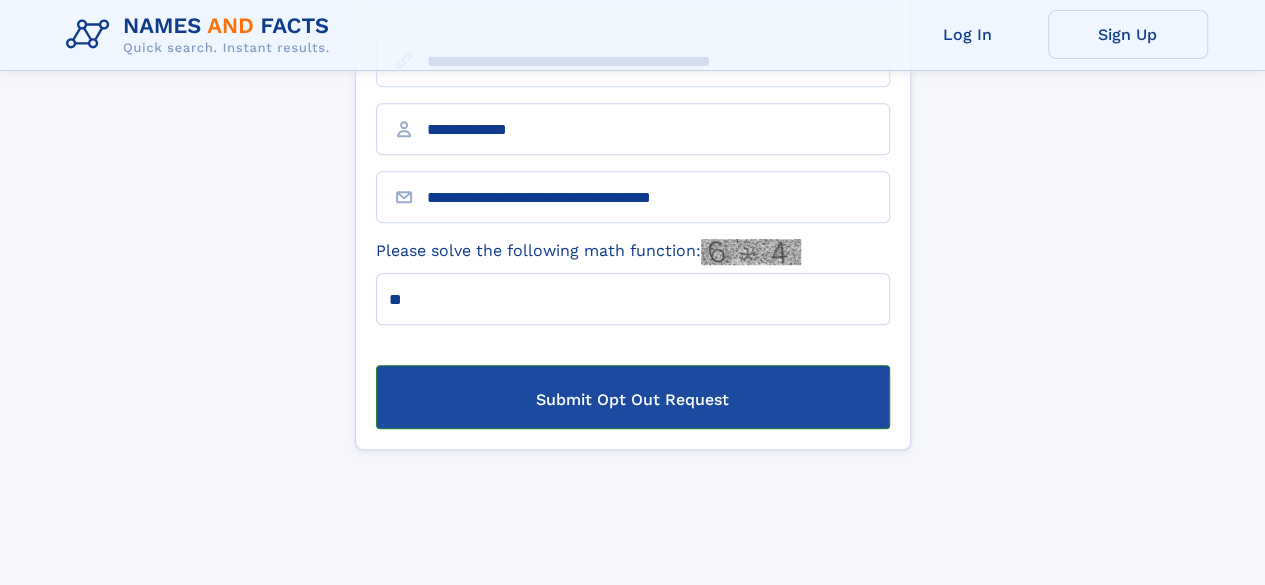 click on "Submit Opt Out Request" at bounding box center [633, 397] 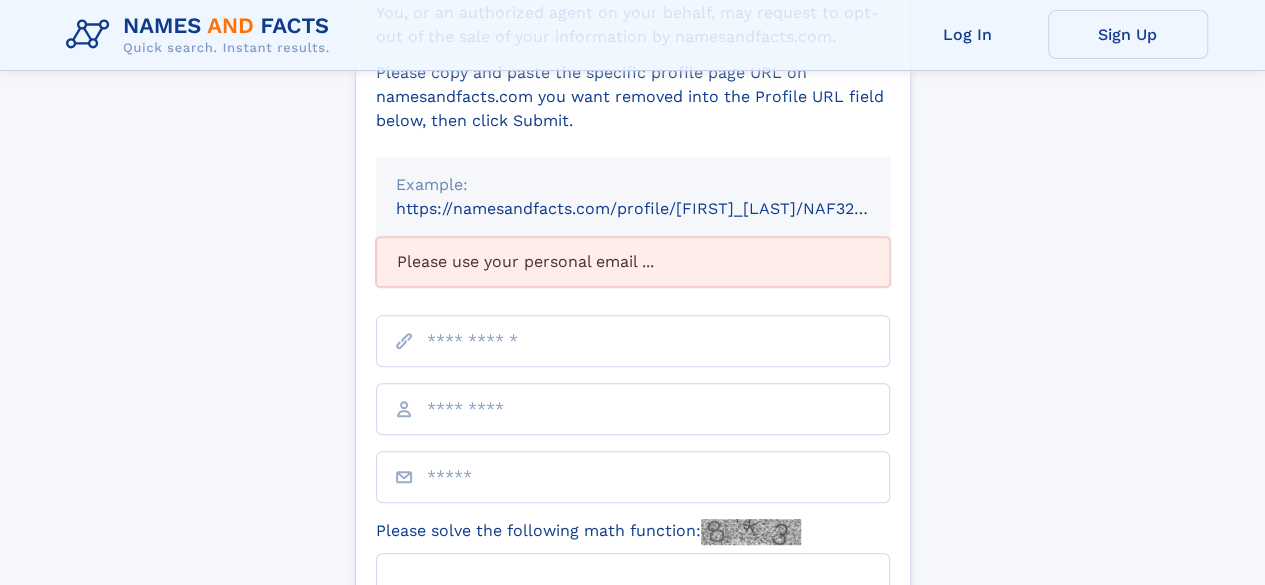 scroll, scrollTop: 300, scrollLeft: 0, axis: vertical 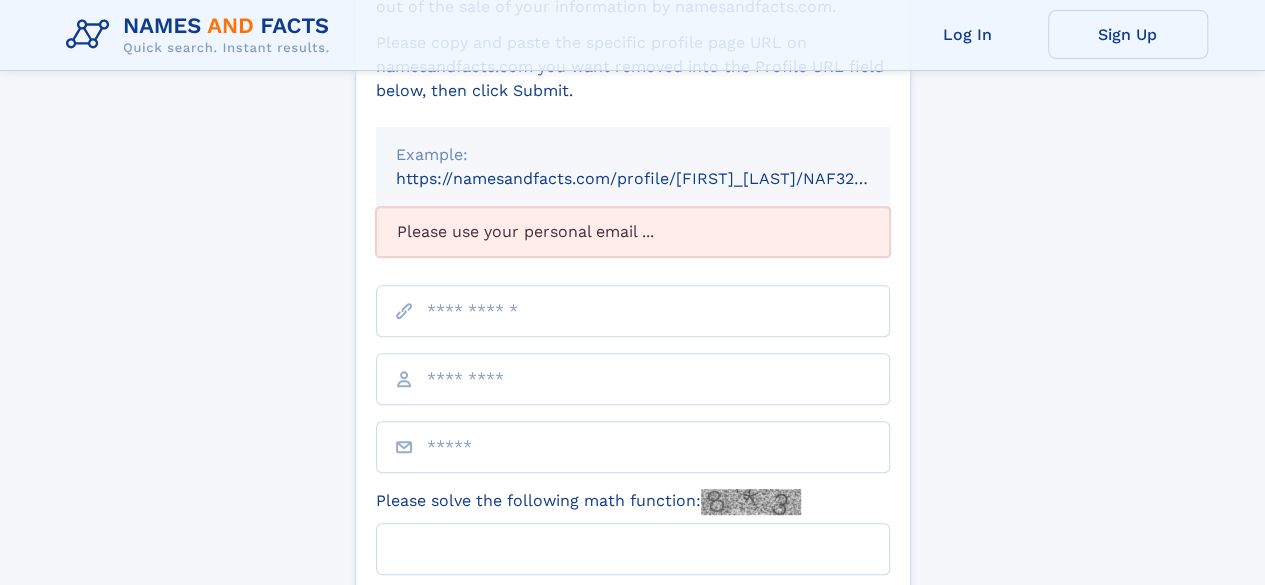 click on "Enter the URL of the profile you would like removed
You, or an authorized agent on your behalf, may request to opt-out of the sale of your information by namesandfacts.com.
Please copy and paste the specific profile page URL on namesandfacts.com you want removed into the Profile URL field below, then click Submit.
Example:
https://namesandfacts.com/profile/[FIRST]_[LAST]/NAF325G-xxxxxxxx
Please use your personal email ..." at bounding box center (633, 305) 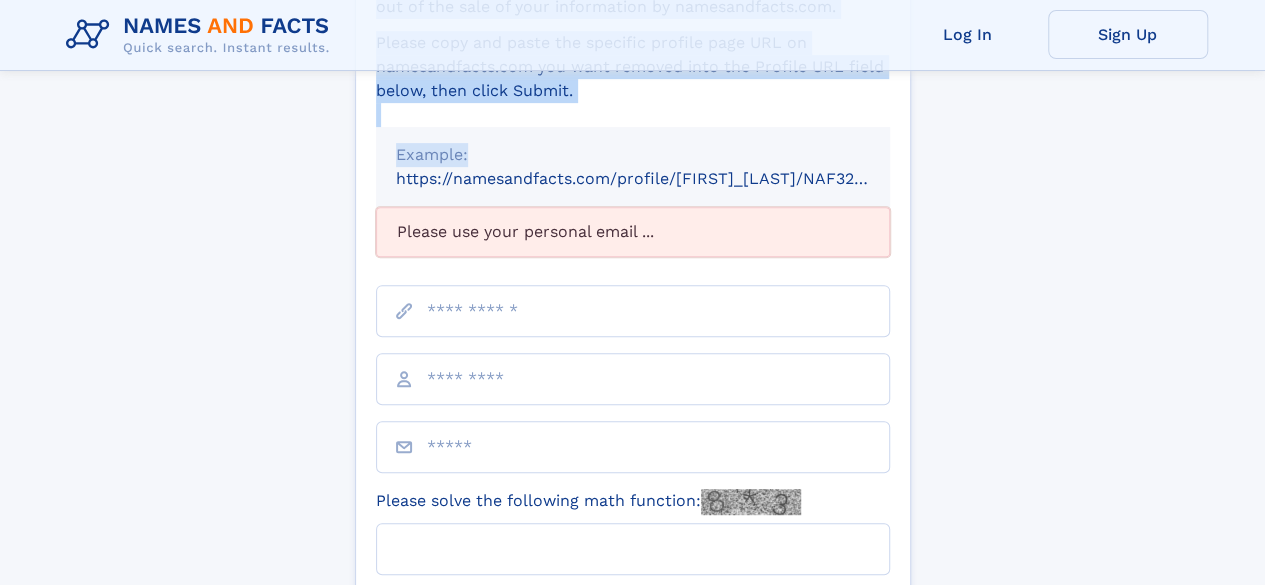 drag, startPoint x: 576, startPoint y: 98, endPoint x: 528, endPoint y: 217, distance: 128.31601 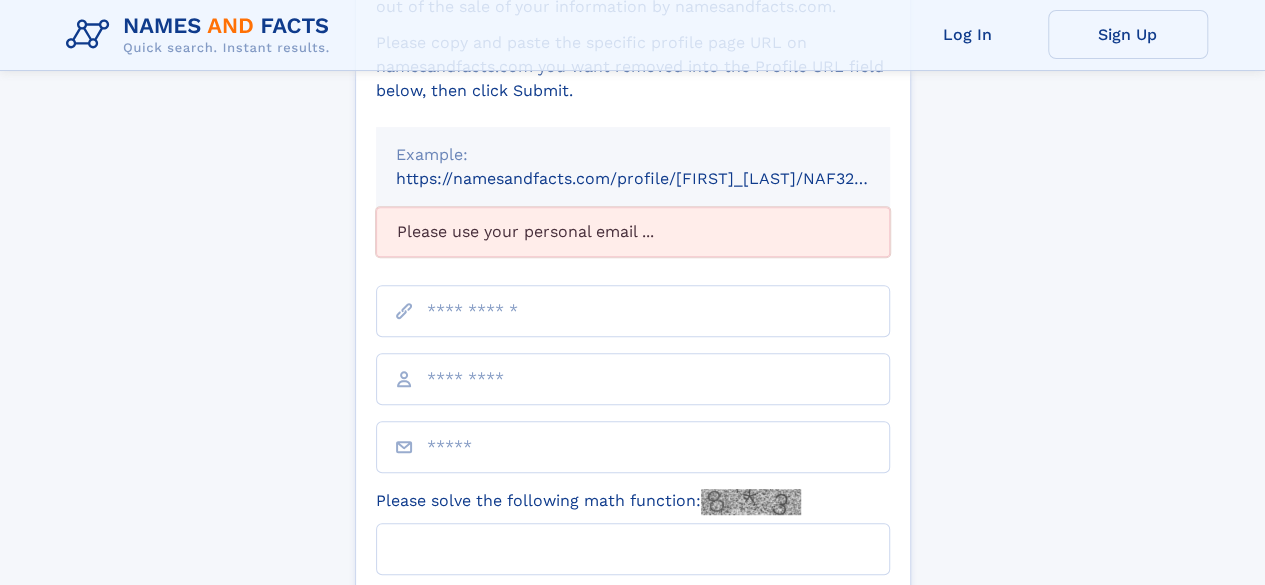 drag, startPoint x: 836, startPoint y: 335, endPoint x: 790, endPoint y: 321, distance: 48.08326 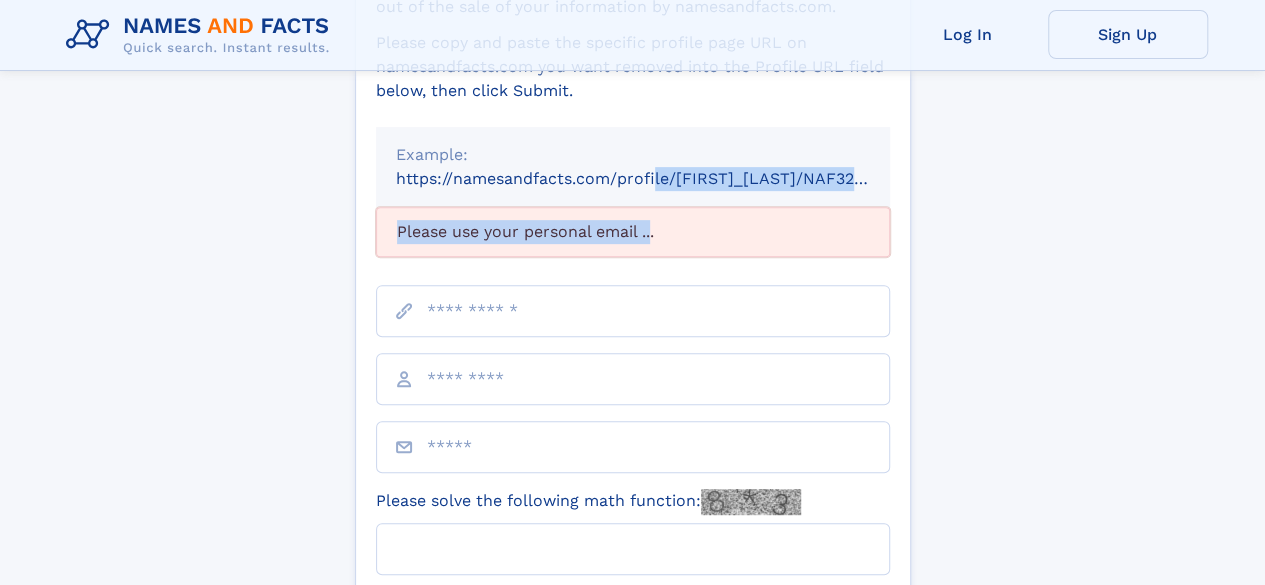 drag, startPoint x: 454, startPoint y: 198, endPoint x: 420, endPoint y: 187, distance: 35.735138 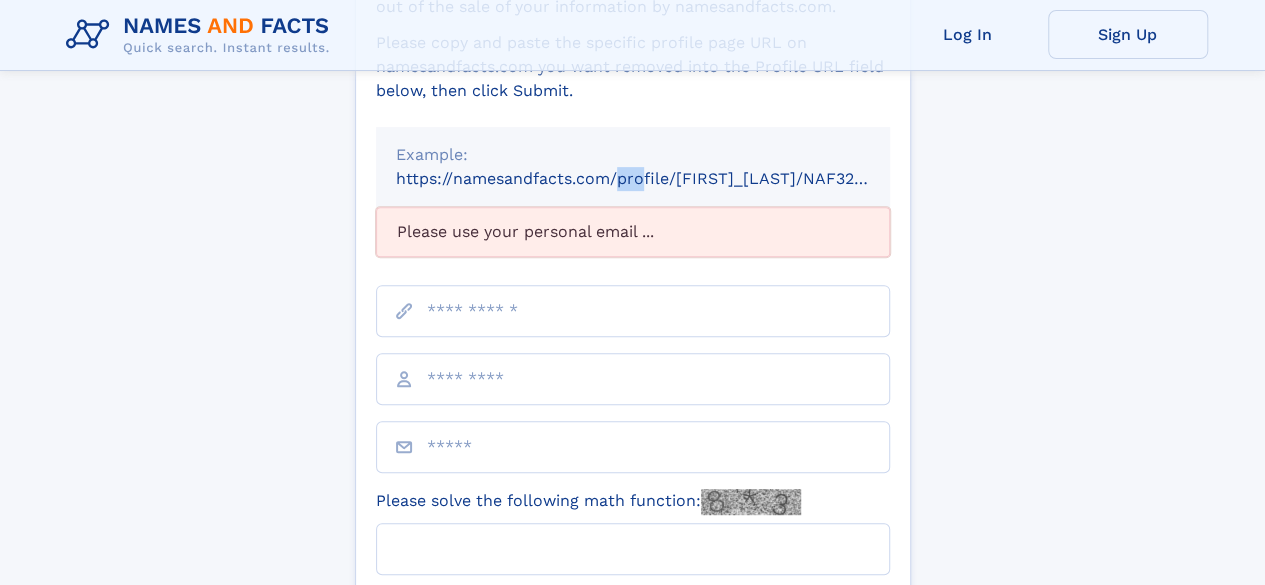 drag, startPoint x: 420, startPoint y: 187, endPoint x: 404, endPoint y: 184, distance: 16.27882 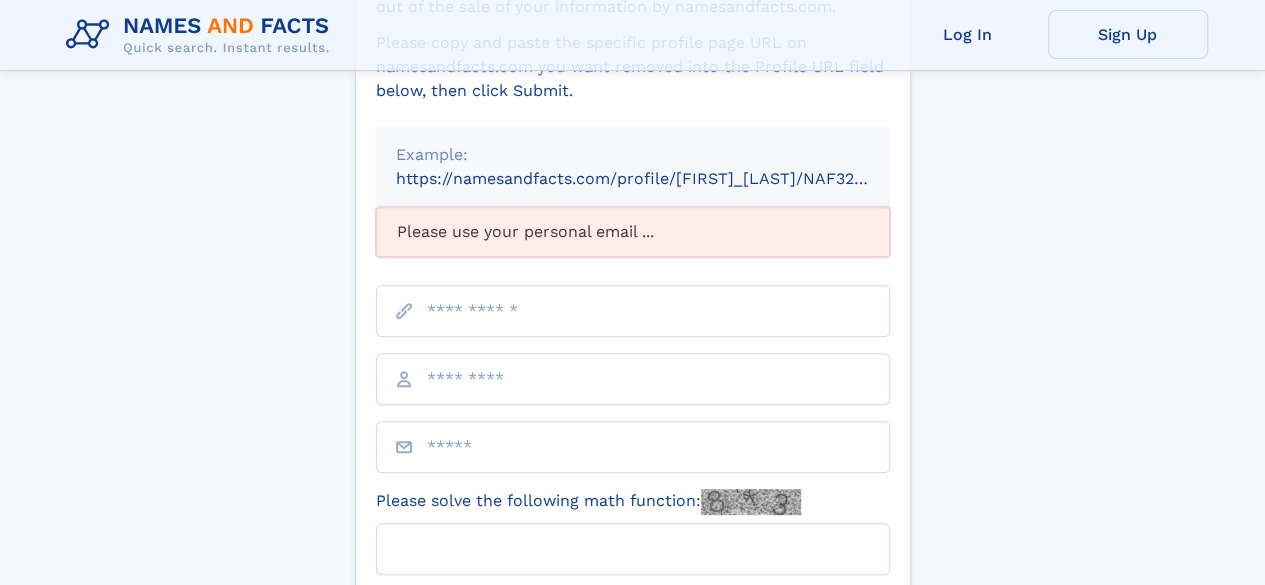 click on "Opt Out Request
Enter the URL of the profile you would like removed
You, or an authorized agent on your behalf, may request to opt-out of the sale of your information by namesandfacts.com.
Please copy and paste the specific profile page URL on namesandfacts.com you want removed into the Profile URL field below, then click Submit.
Example:
https://namesandfacts.com/profile/[FIRST]_[LAST]/NAF325G-xxxxxxxx
Please use your personal email ..." at bounding box center [633, 299] 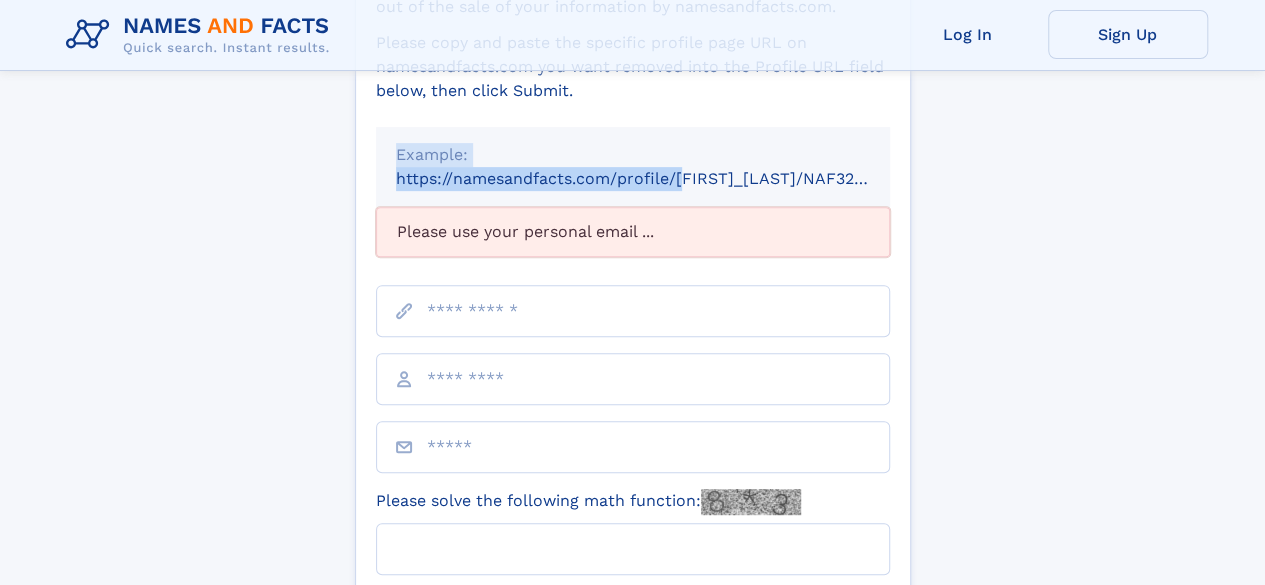 drag, startPoint x: 431, startPoint y: 169, endPoint x: 385, endPoint y: 161, distance: 46.69047 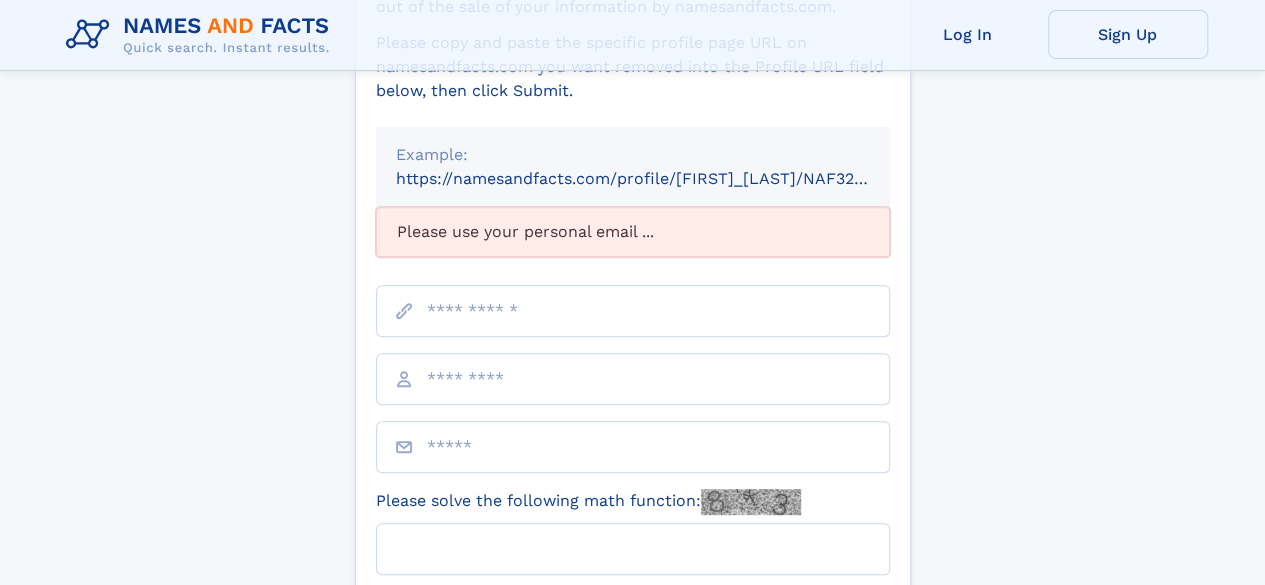 click on "Opt Out Request
Enter the URL of the profile you would like removed
You, or an authorized agent on your behalf, may request to opt-out of the sale of your information by namesandfacts.com.
Please copy and paste the specific profile page URL on namesandfacts.com you want removed into the Profile URL field below, then click Submit.
Example:
https://namesandfacts.com/profile/[FIRST]_[LAST]/NAF325G-xxxxxxxx
Please use your personal email ..." at bounding box center [633, 299] 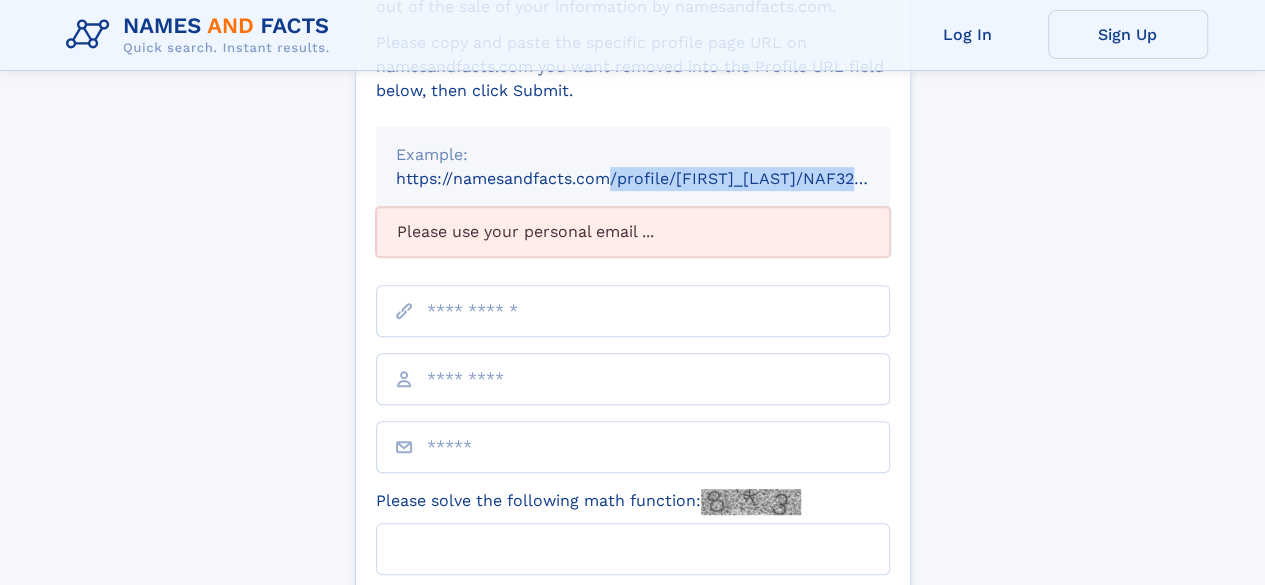 drag, startPoint x: 394, startPoint y: 174, endPoint x: 670, endPoint y: 189, distance: 276.40732 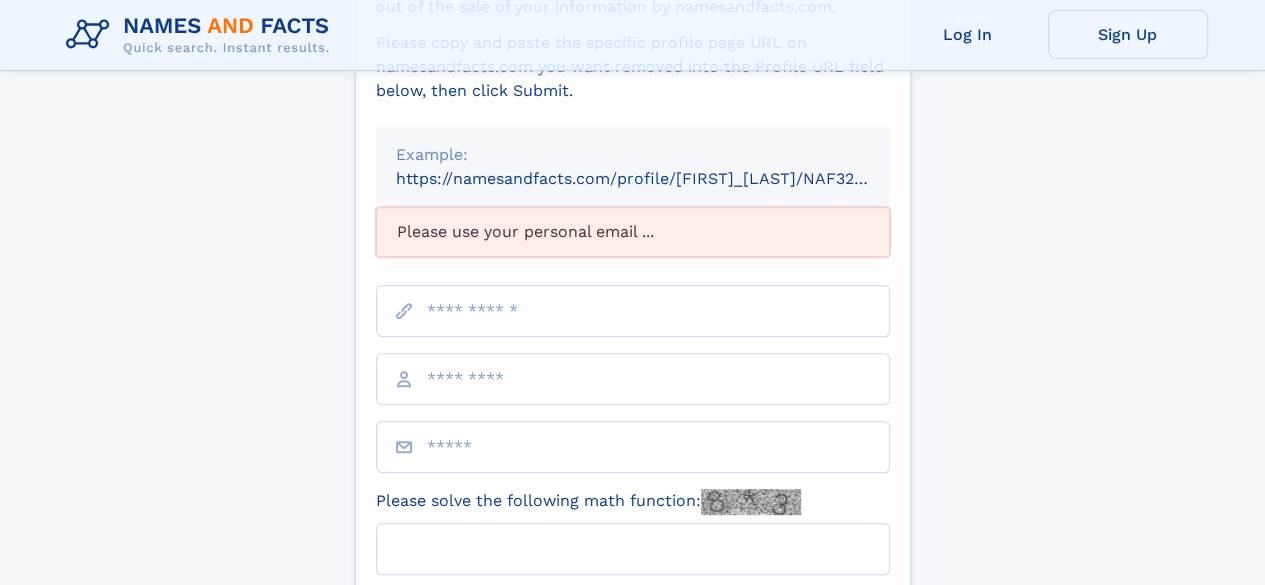 drag, startPoint x: 512, startPoint y: 310, endPoint x: 588, endPoint y: 311, distance: 76.00658 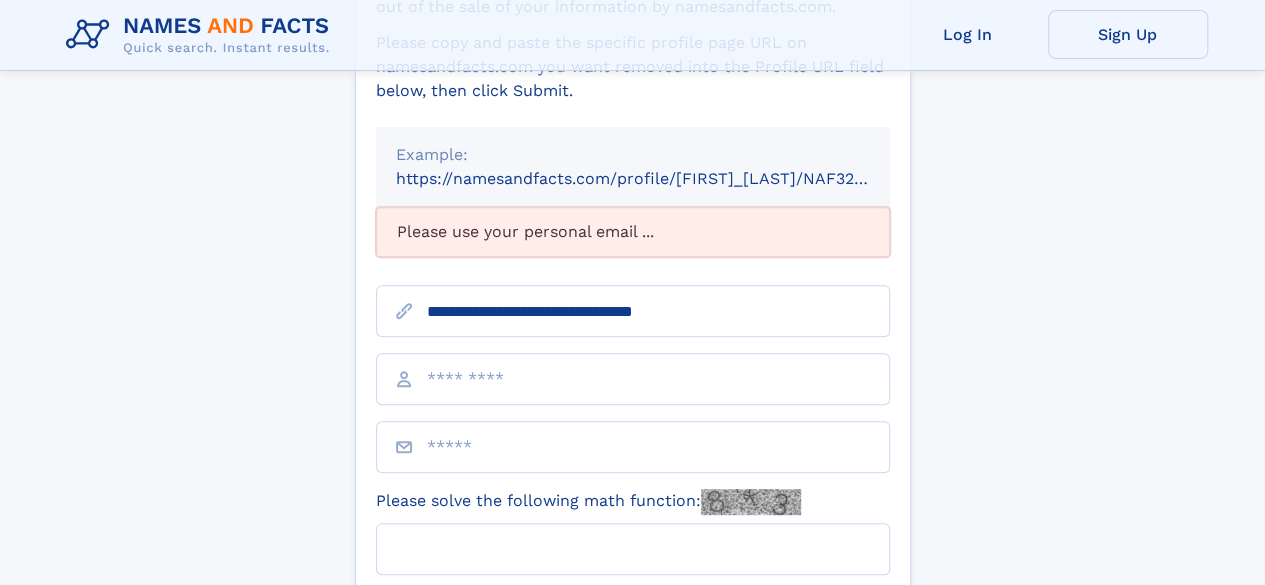 scroll, scrollTop: 400, scrollLeft: 0, axis: vertical 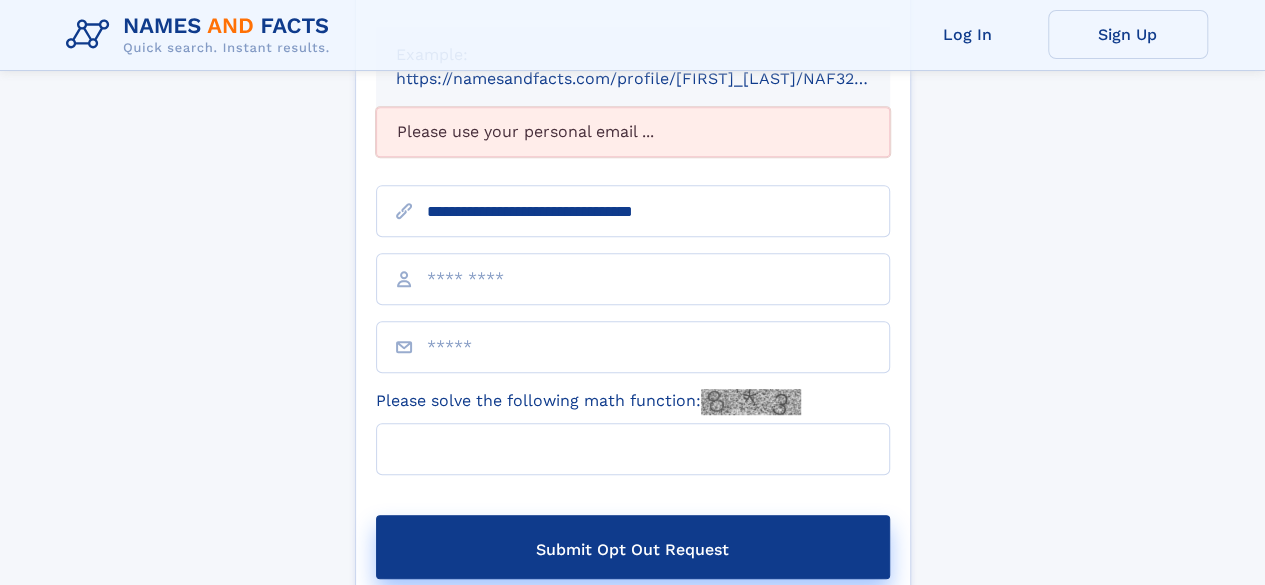 paste on "**********" 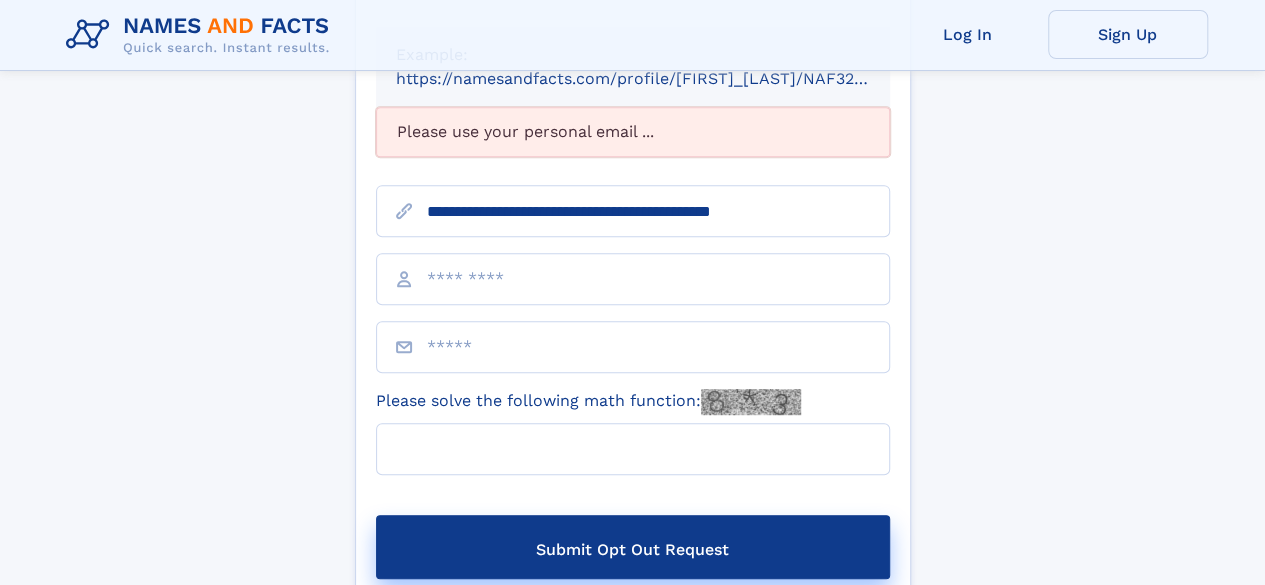 click on "**********" at bounding box center (633, 211) 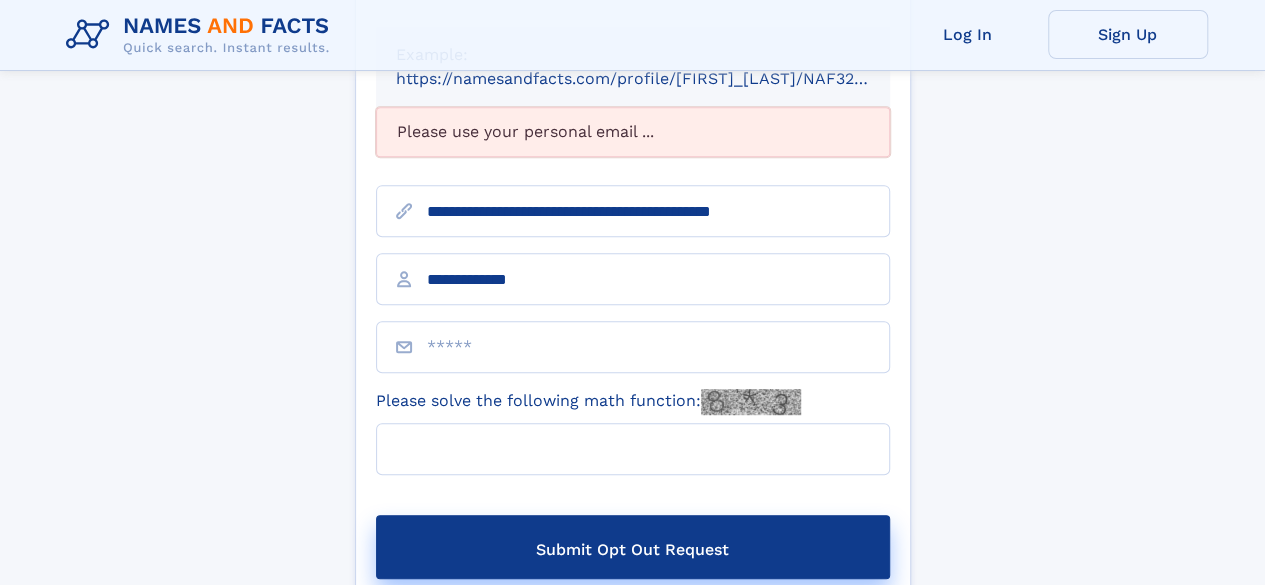 type on "**********" 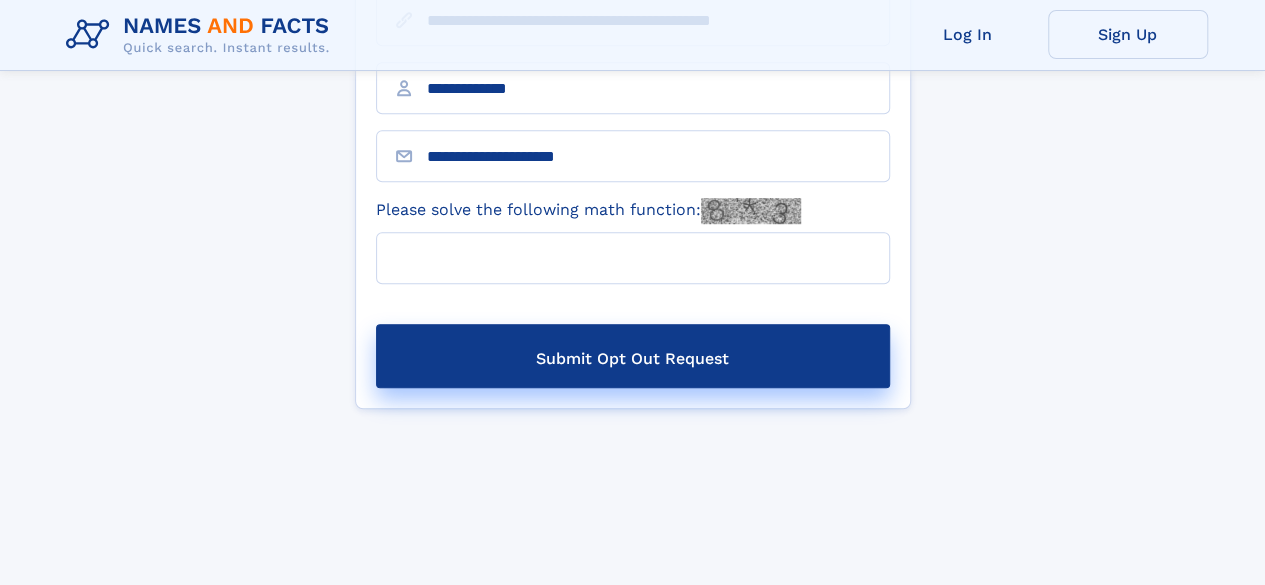 scroll, scrollTop: 600, scrollLeft: 0, axis: vertical 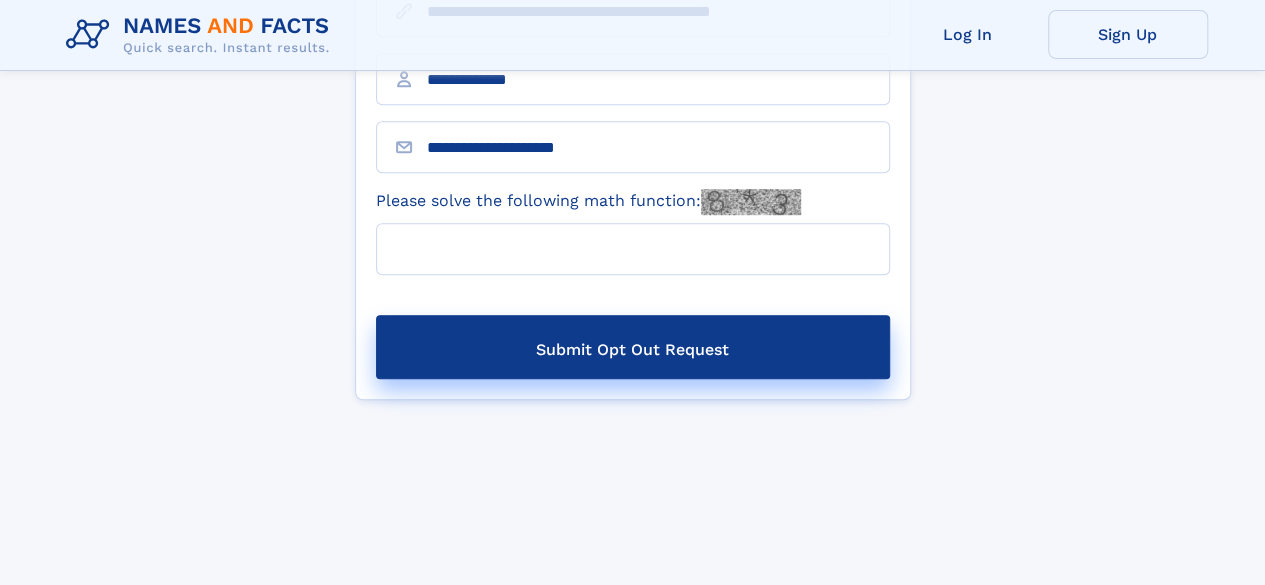 type on "**********" 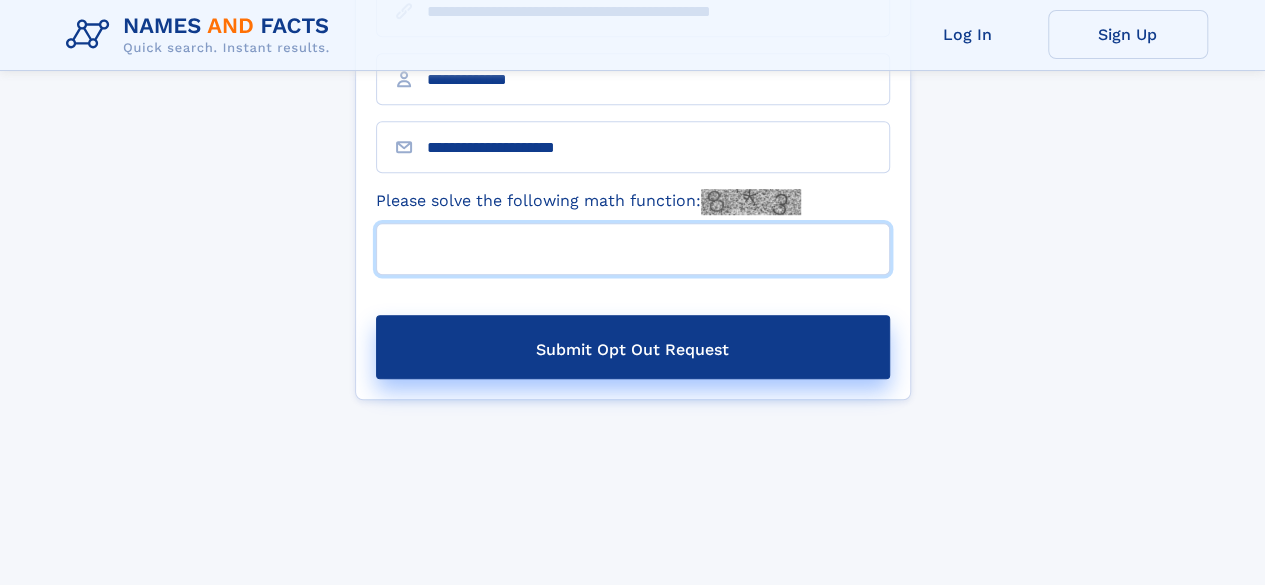 click on "Please solve the following math function:" at bounding box center (633, 249) 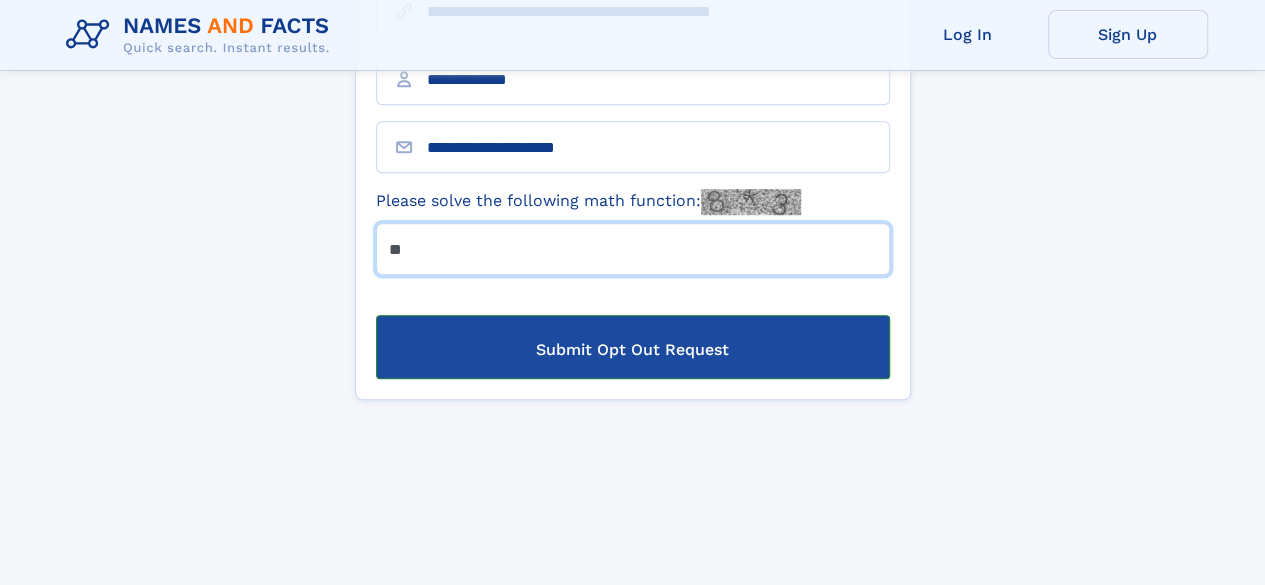 type on "**" 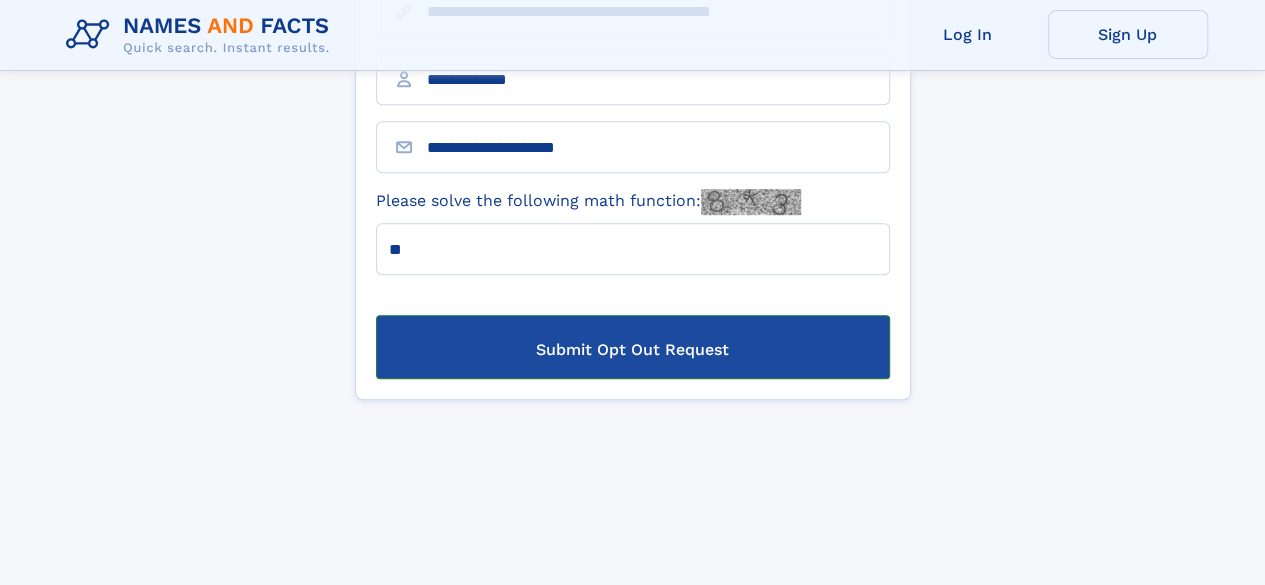 click on "Submit Opt Out Request" at bounding box center (633, 347) 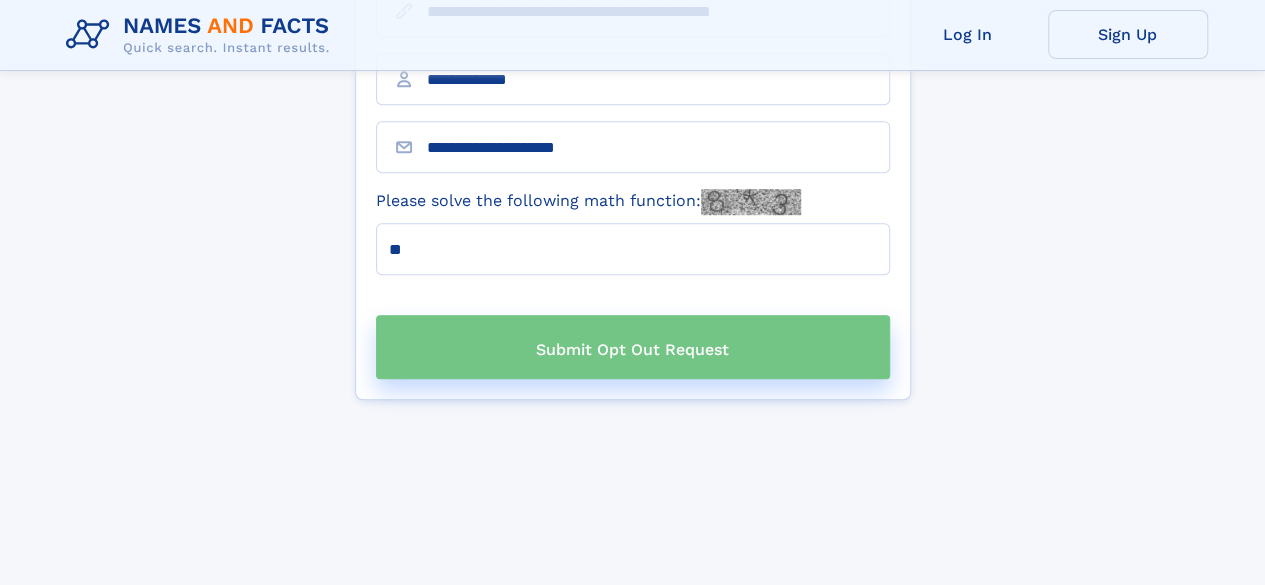 drag, startPoint x: 891, startPoint y: 327, endPoint x: 1072, endPoint y: 484, distance: 239.60384 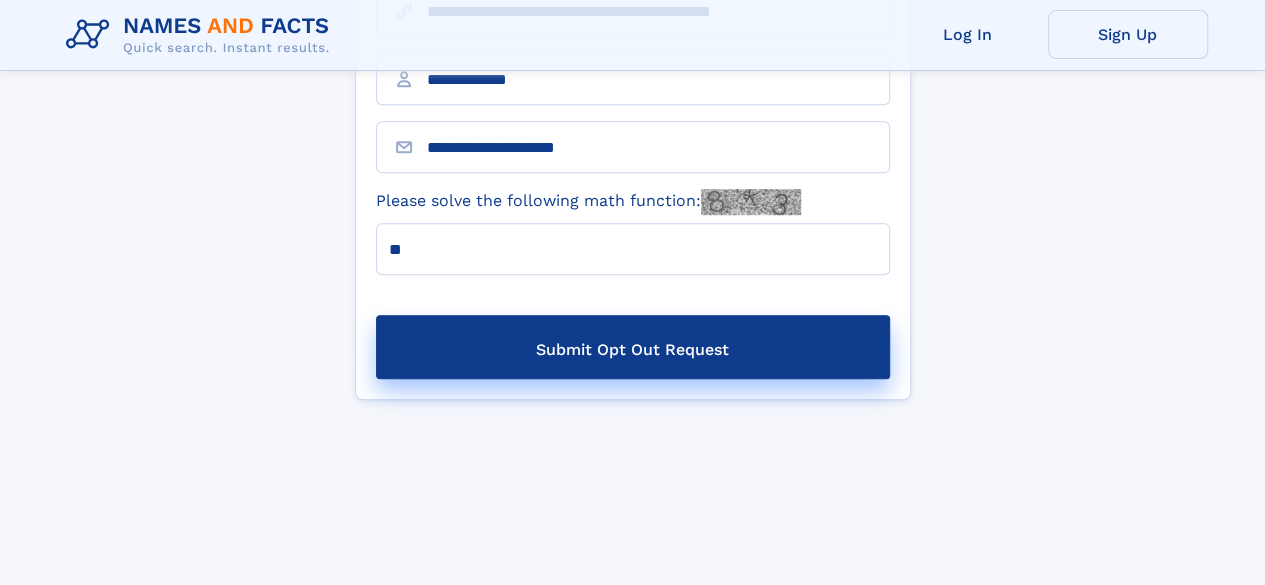 click on "Opt Out Request
Enter the URL of the profile you would like removed
You, or an authorized agent on your behalf, may request to opt-out of the sale of your information by namesandfacts.com.
Please copy and paste the specific profile page URL on namesandfacts.com you want removed into the Profile URL field below, then click Submit.
Example:
https://namesandfacts.com/profile/[FIRST]_[LAST]/NAF325G-xxxxxxxx
Please use your personal email ... **" at bounding box center (632, 49) 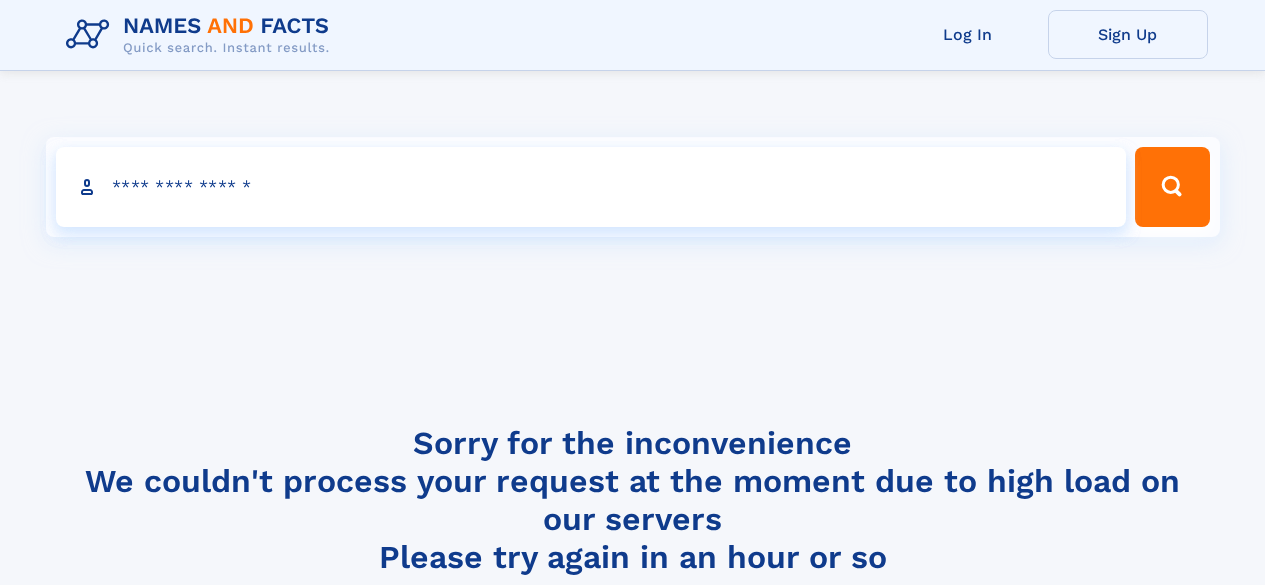 scroll, scrollTop: 200, scrollLeft: 0, axis: vertical 